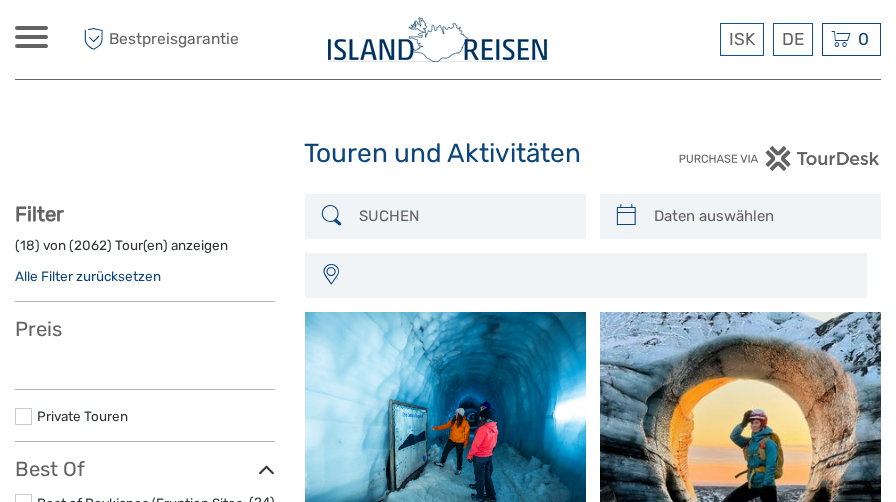 select 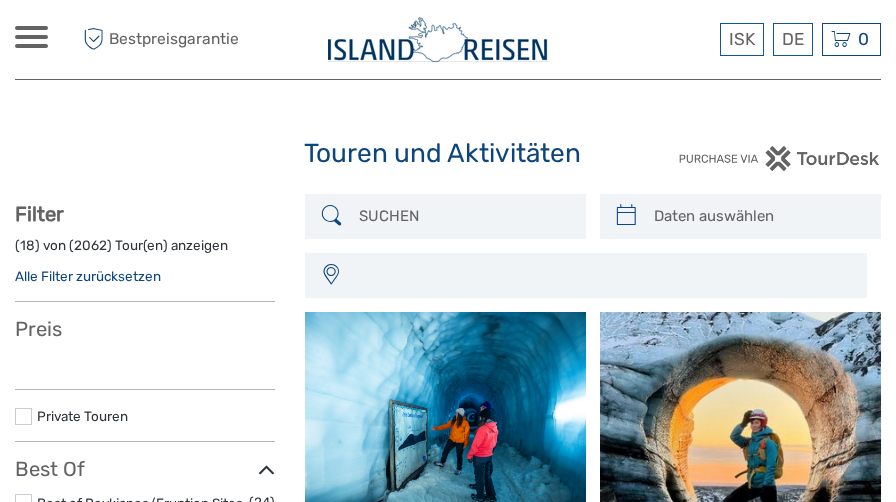 scroll, scrollTop: 0, scrollLeft: 0, axis: both 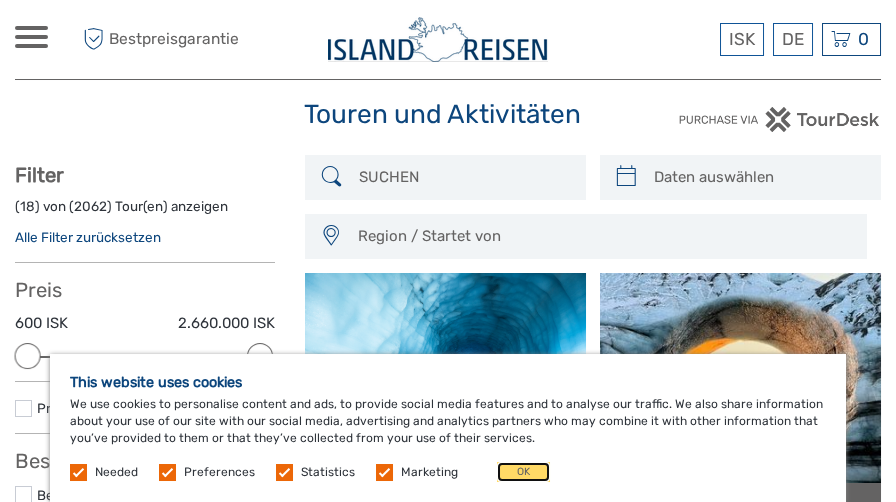 click on "OK" at bounding box center (523, 472) 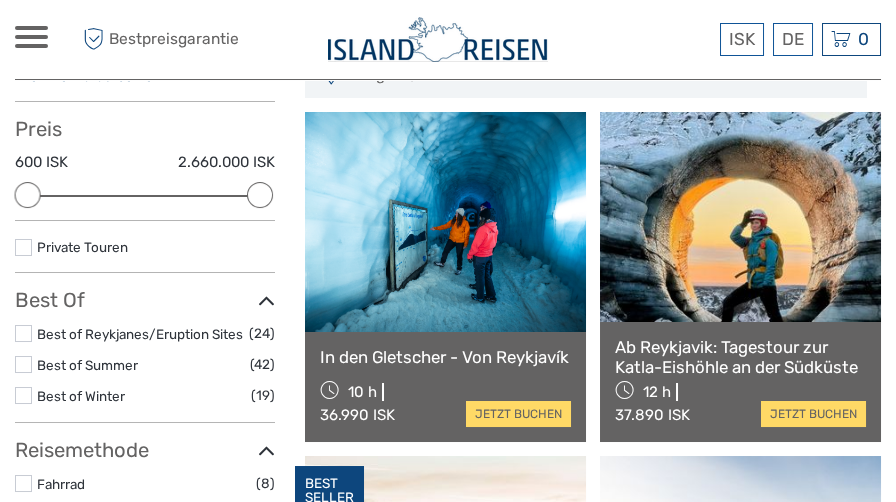 scroll, scrollTop: 239, scrollLeft: 0, axis: vertical 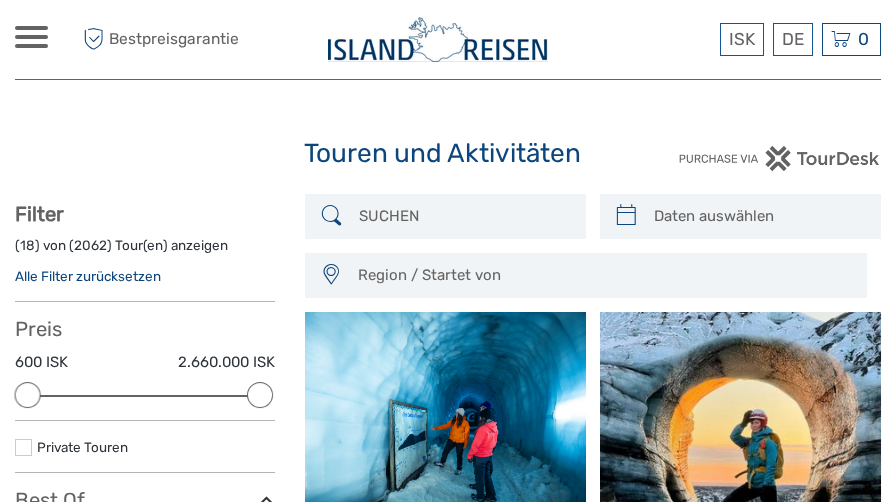 click at bounding box center (463, 216) 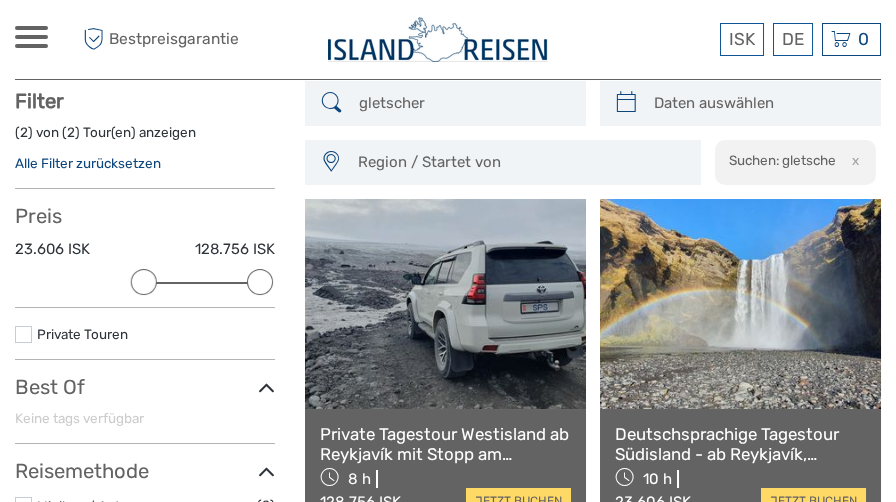 scroll, scrollTop: 113, scrollLeft: 0, axis: vertical 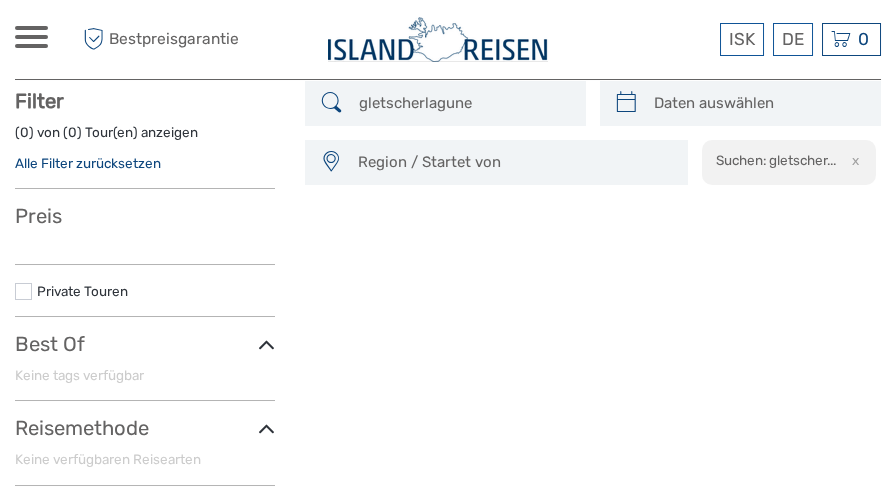 click on "Region / Startet von
Capital Region
East
North
Northeast
[CITY] / [CITY]
South
Southeast
West
Westfjords
Capital Region
East
North
Northeast
[CITY] / [CITY]
South
Southeast
West
Westfjords
Suchen: gletscher...
x
Mehr sehen" at bounding box center (593, 472) 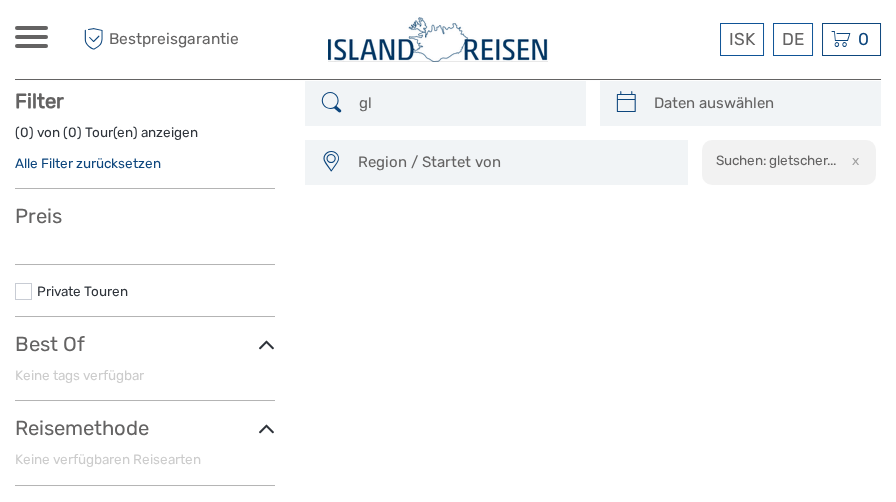 type on "g" 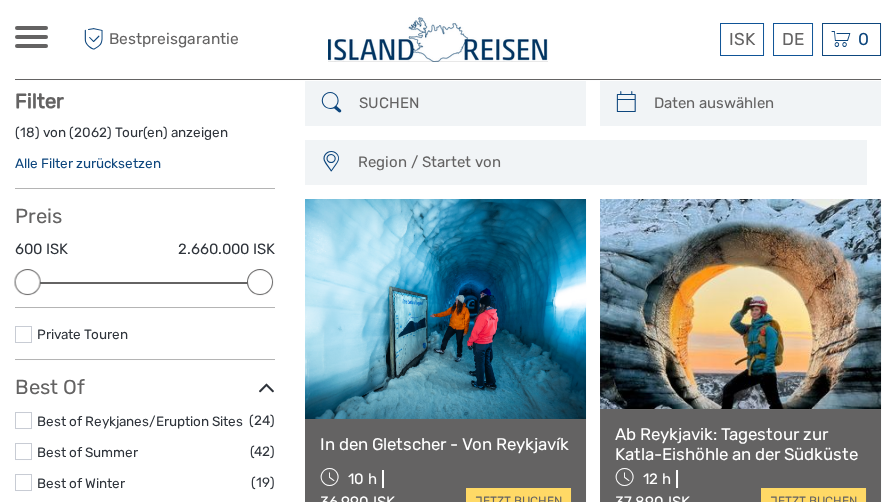 type 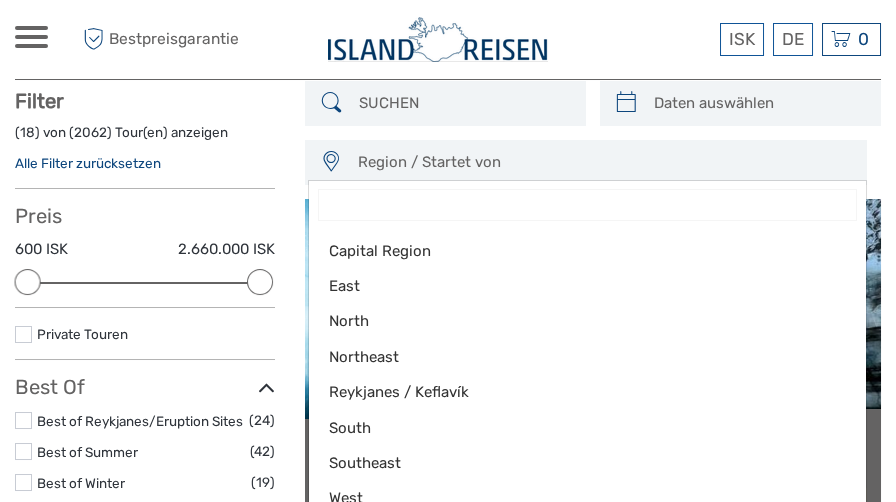 scroll, scrollTop: 153, scrollLeft: 0, axis: vertical 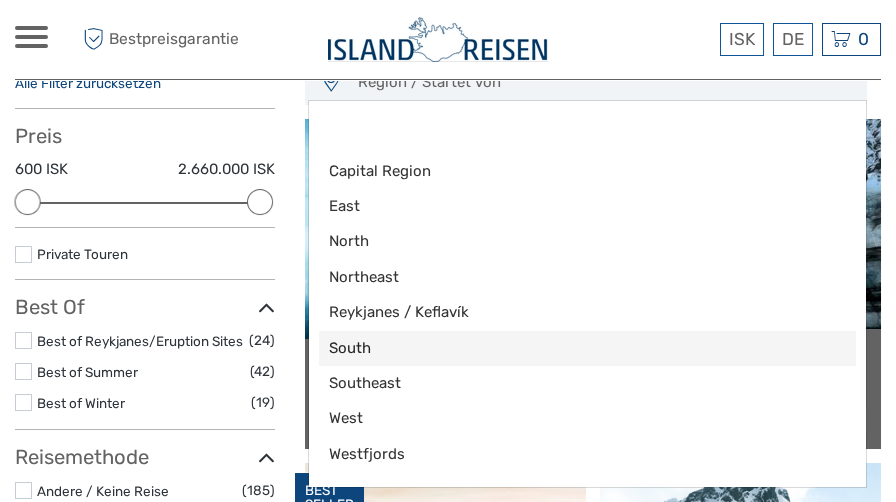 click on "South" at bounding box center (587, 348) 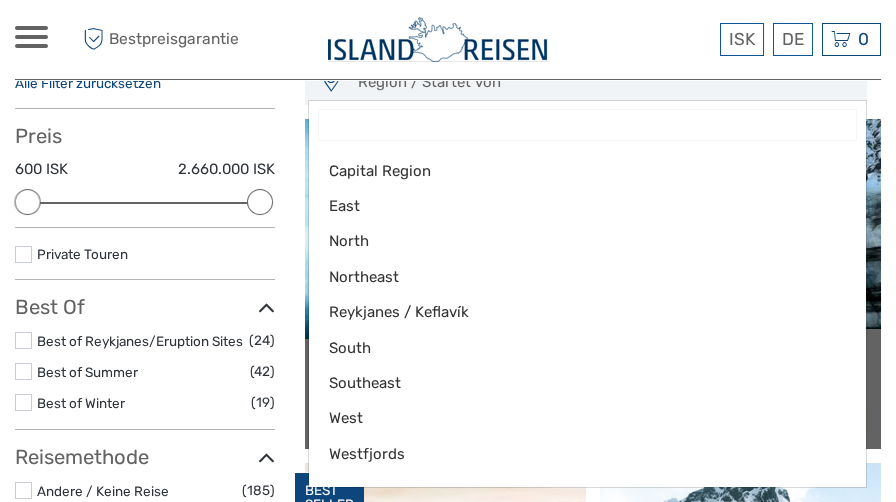 select on "South" 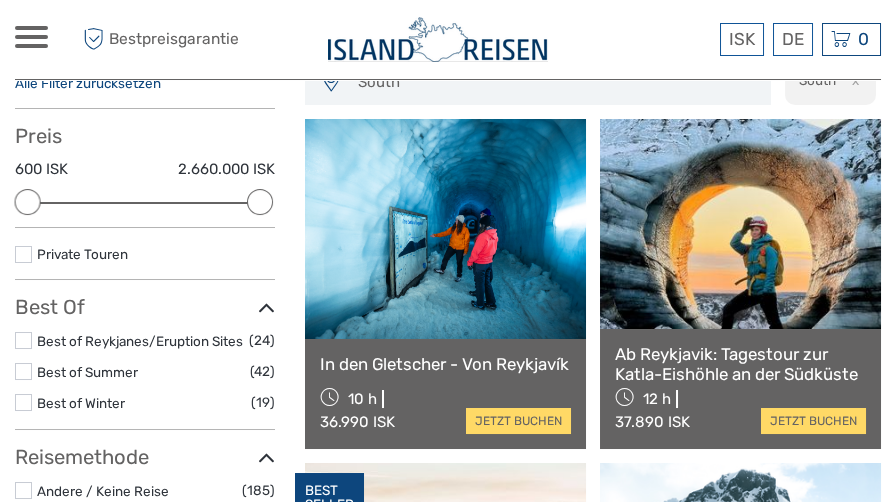 scroll, scrollTop: 127, scrollLeft: 0, axis: vertical 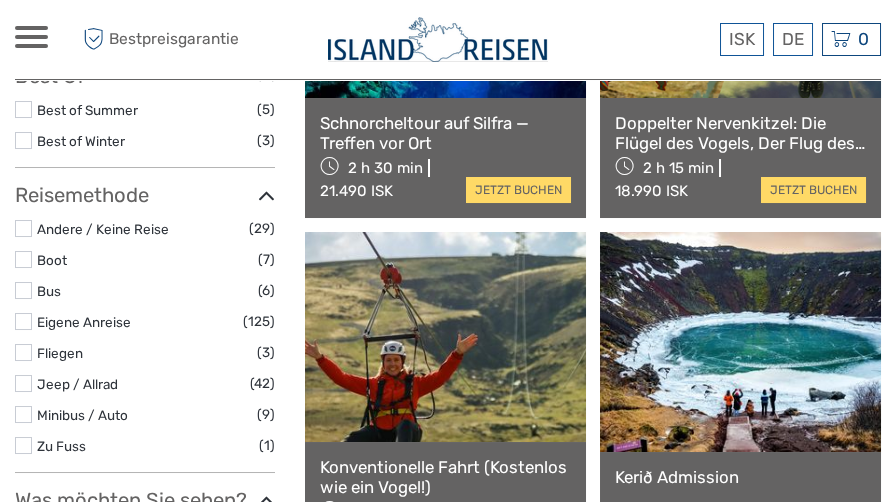 click at bounding box center [23, 259] 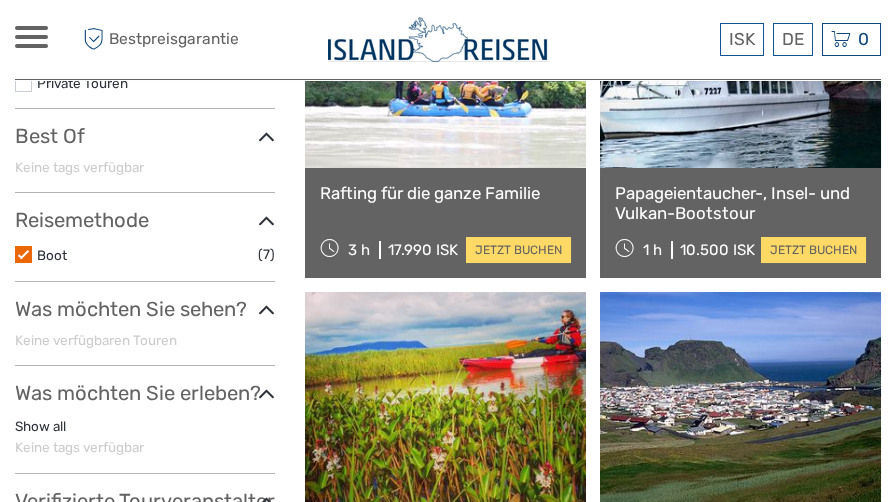 scroll, scrollTop: 0, scrollLeft: 0, axis: both 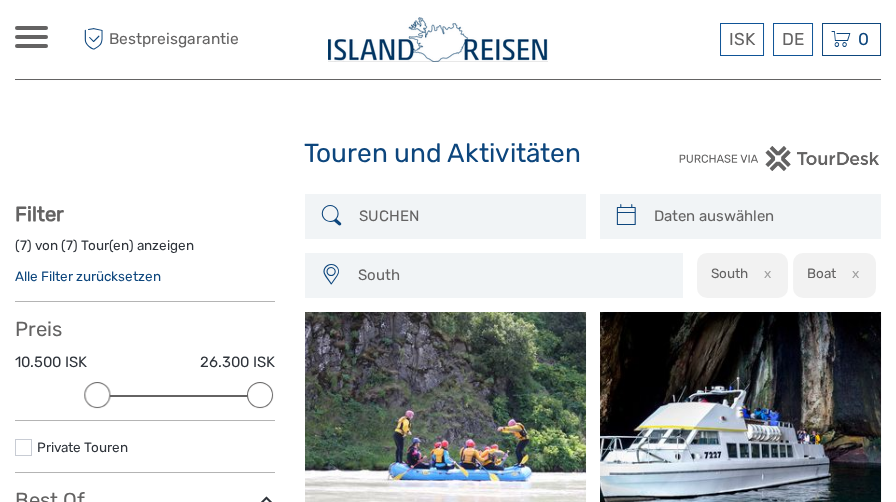 click on "x" at bounding box center (764, 273) 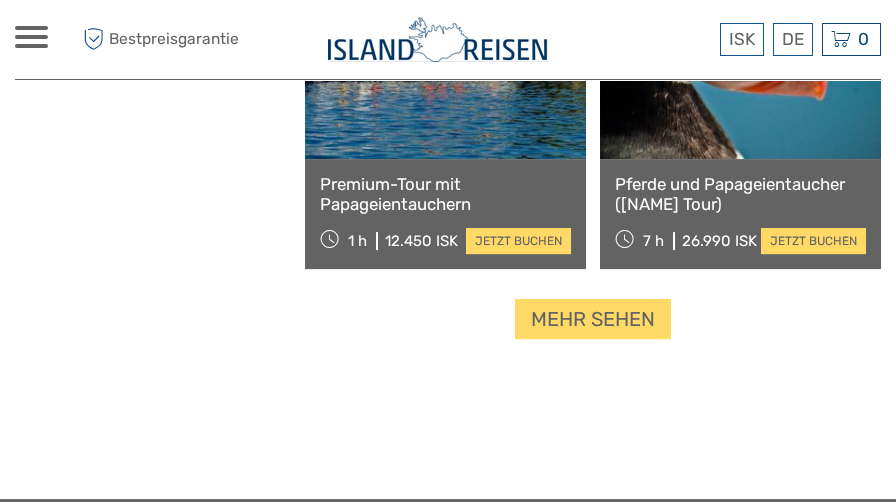 scroll, scrollTop: 3128, scrollLeft: 0, axis: vertical 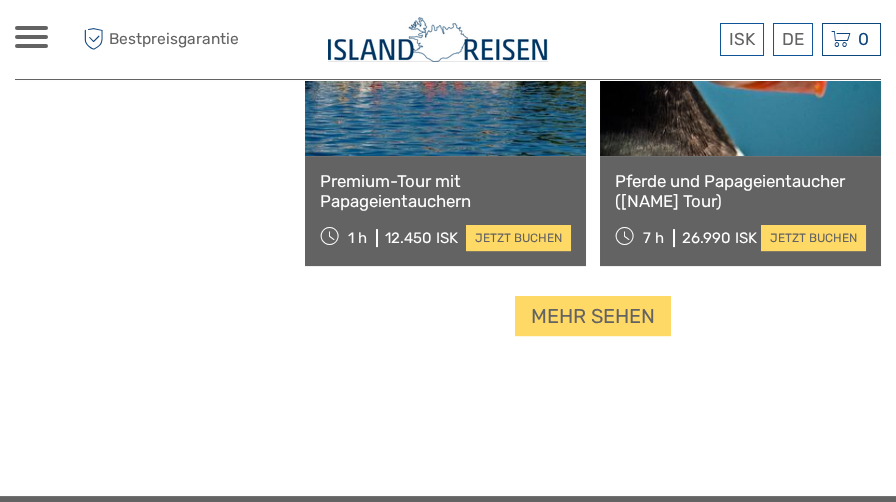 click on "Mehr sehen" at bounding box center [593, 316] 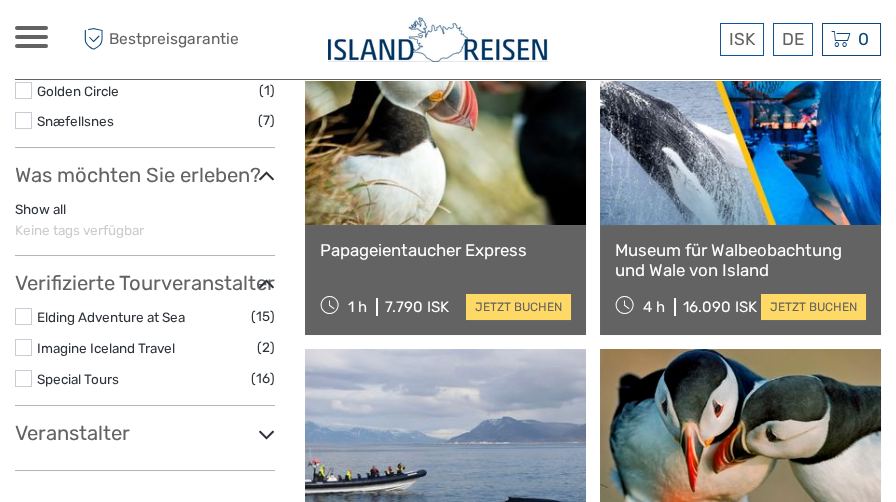 scroll, scrollTop: 0, scrollLeft: 0, axis: both 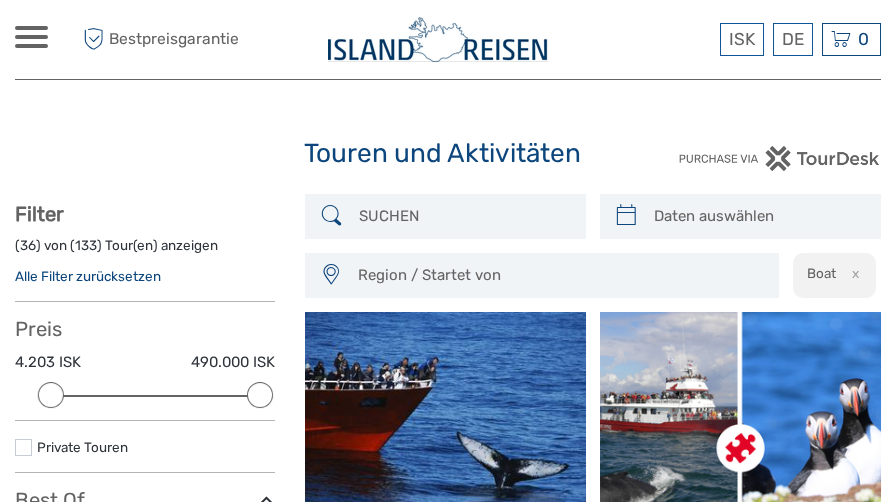 click at bounding box center (463, 216) 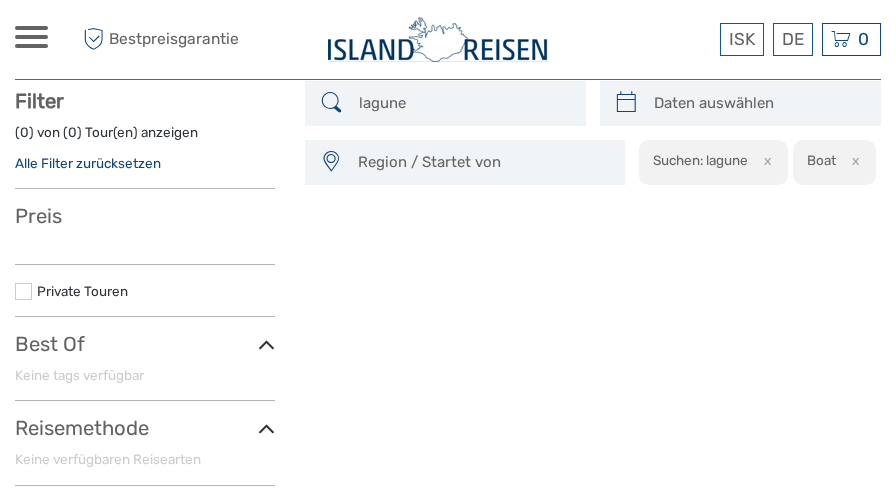 scroll, scrollTop: 113, scrollLeft: 0, axis: vertical 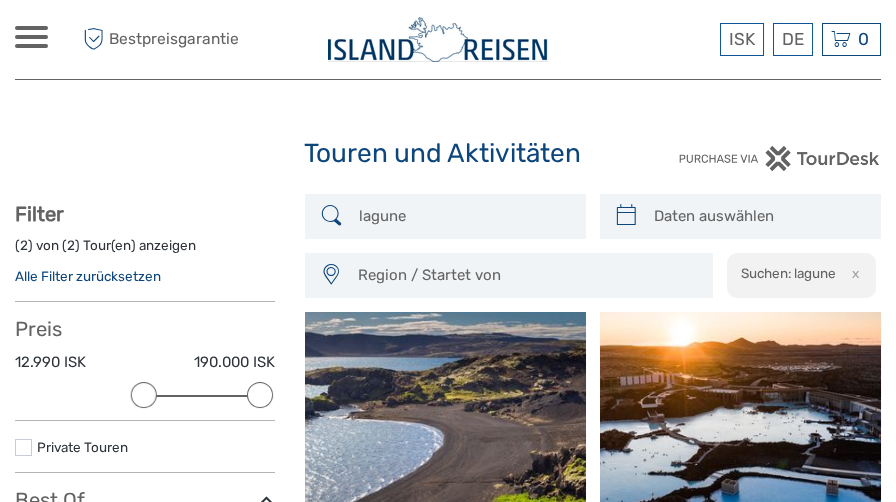 click on "lagune" at bounding box center (463, 216) 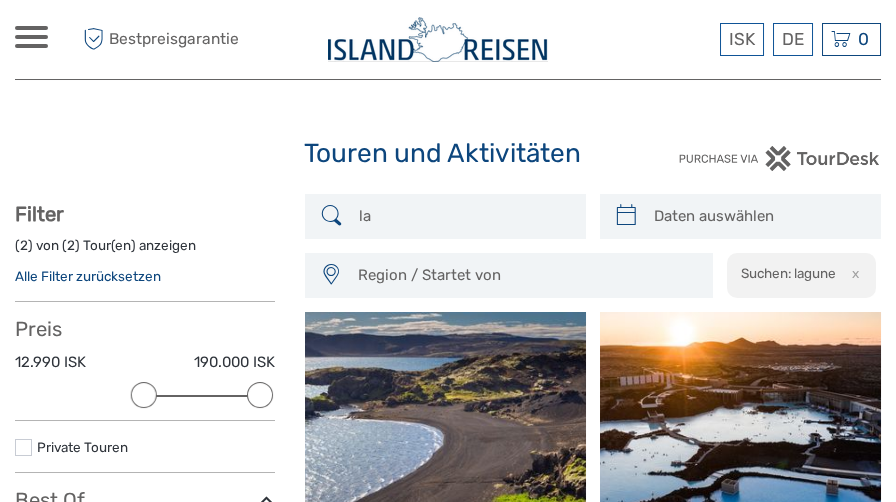 type on "l" 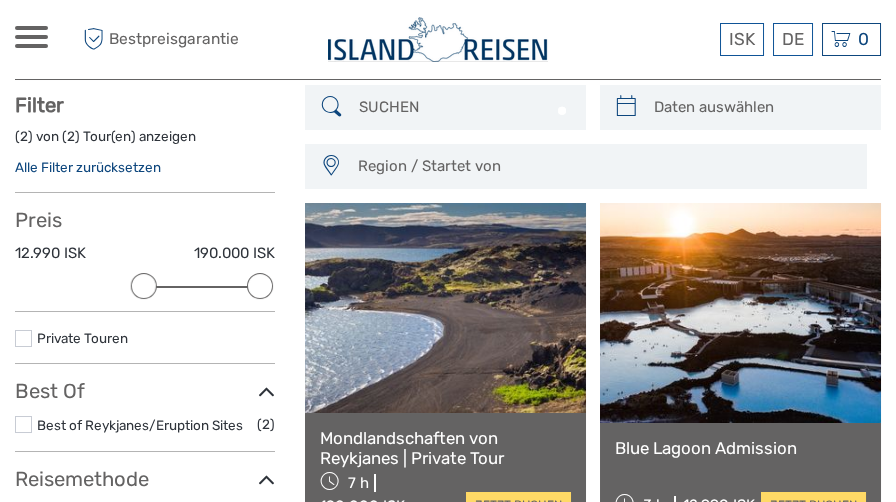 scroll, scrollTop: 112, scrollLeft: 0, axis: vertical 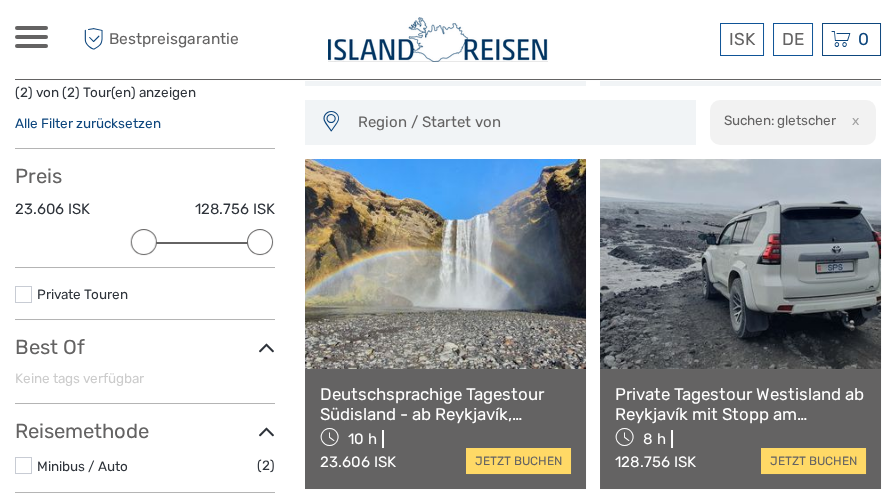 type on "gletscher" 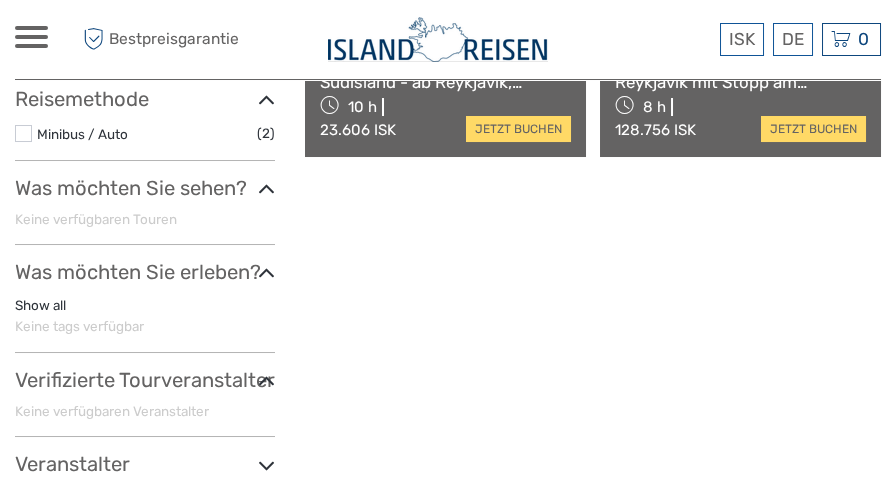 scroll, scrollTop: 482, scrollLeft: 0, axis: vertical 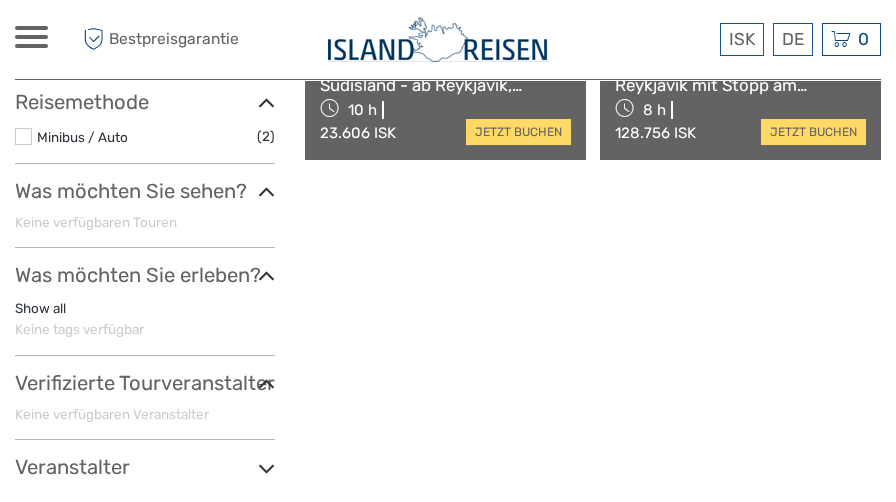 click on "Was möchten Sie sehen?" at bounding box center [145, 191] 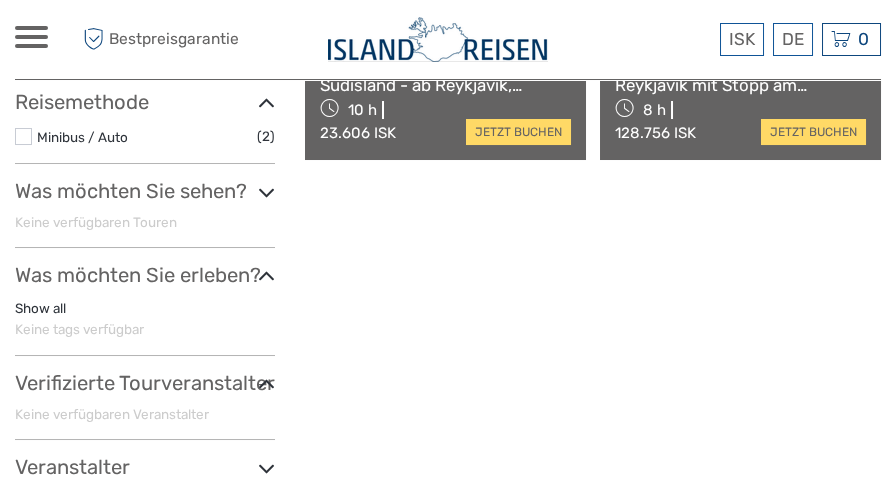 click at bounding box center [266, 192] 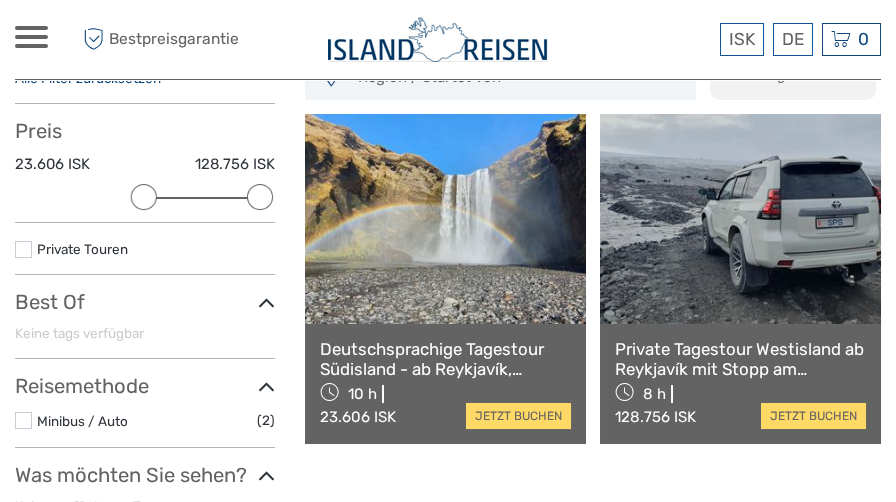 scroll, scrollTop: 0, scrollLeft: 0, axis: both 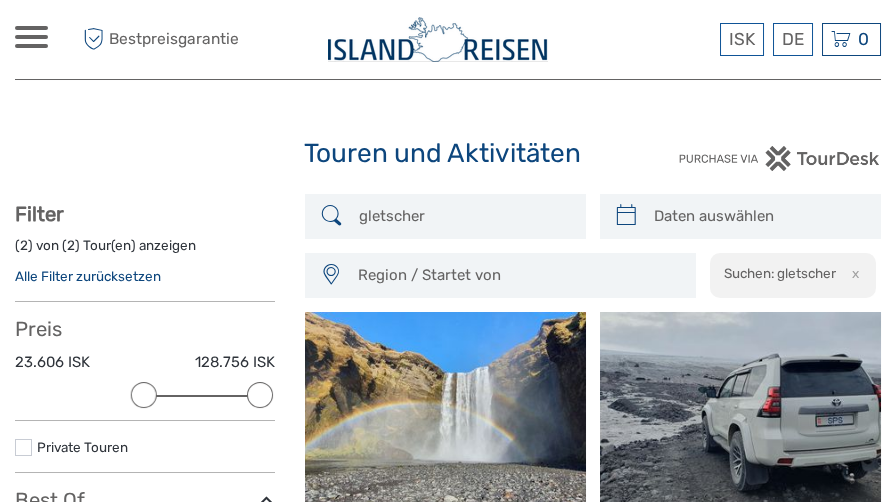 click on "x" at bounding box center [852, 273] 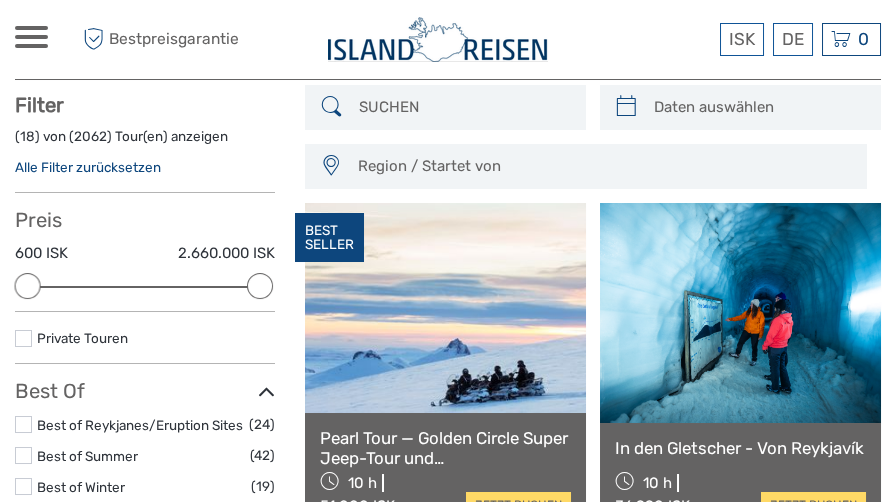 scroll, scrollTop: 113, scrollLeft: 0, axis: vertical 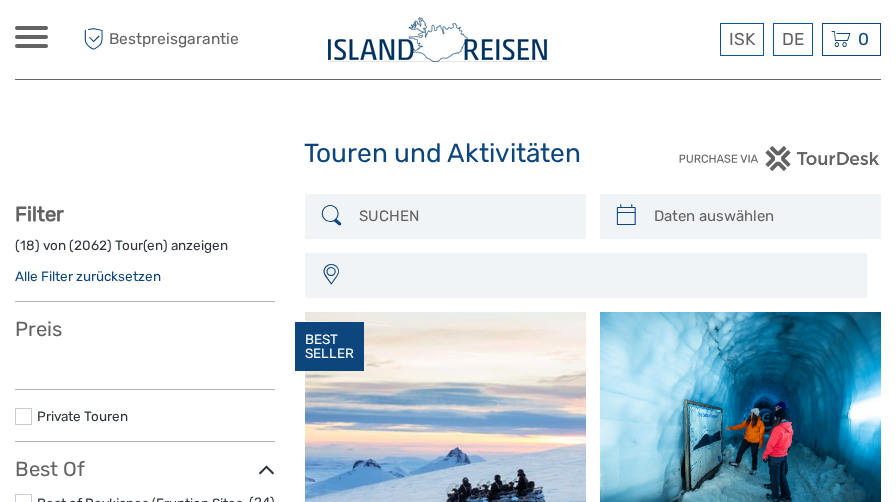 select 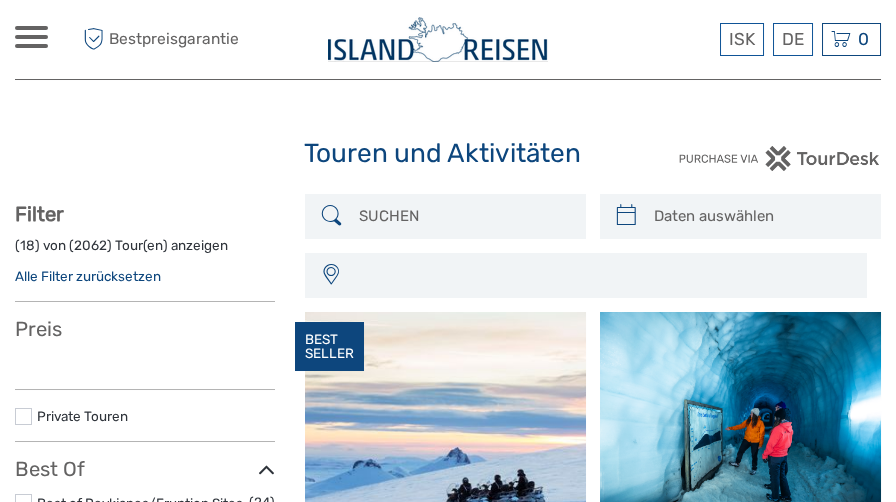 scroll, scrollTop: 0, scrollLeft: 0, axis: both 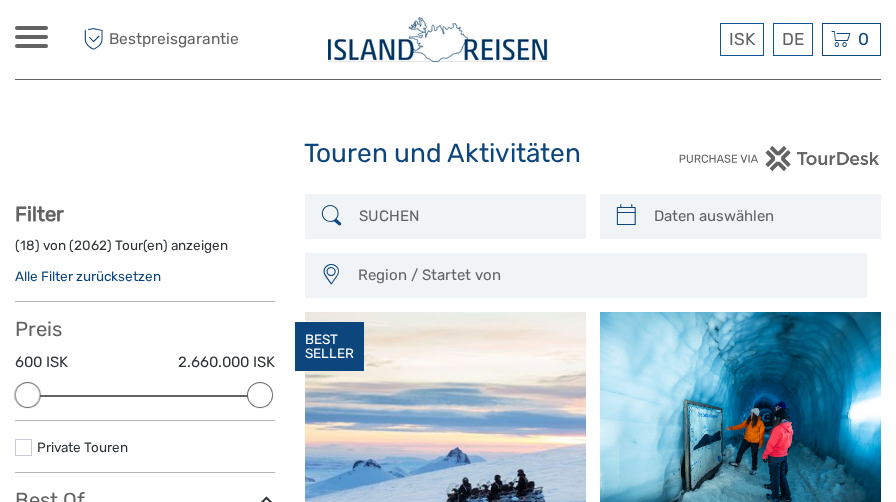 click at bounding box center (463, 216) 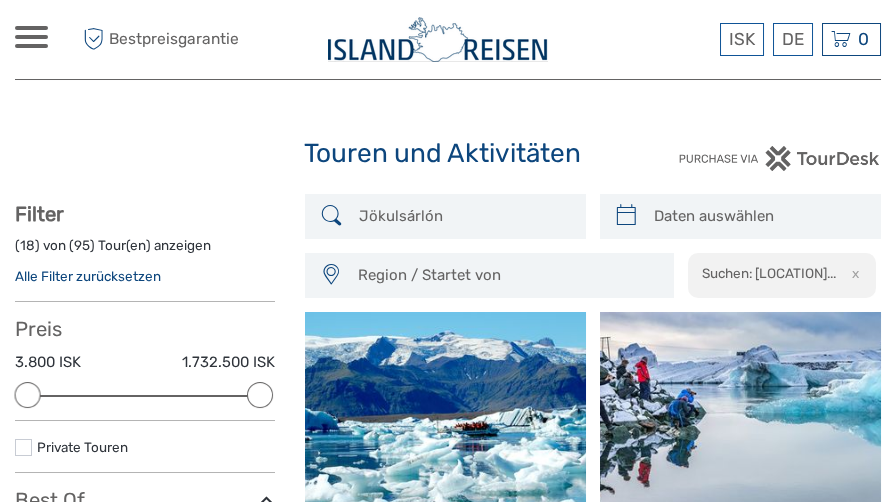 scroll, scrollTop: 113, scrollLeft: 0, axis: vertical 